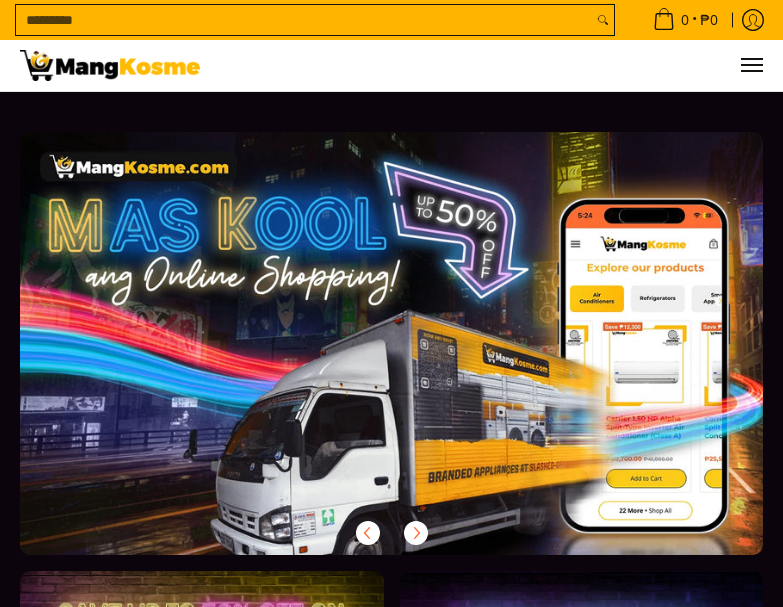 scroll, scrollTop: 0, scrollLeft: 0, axis: both 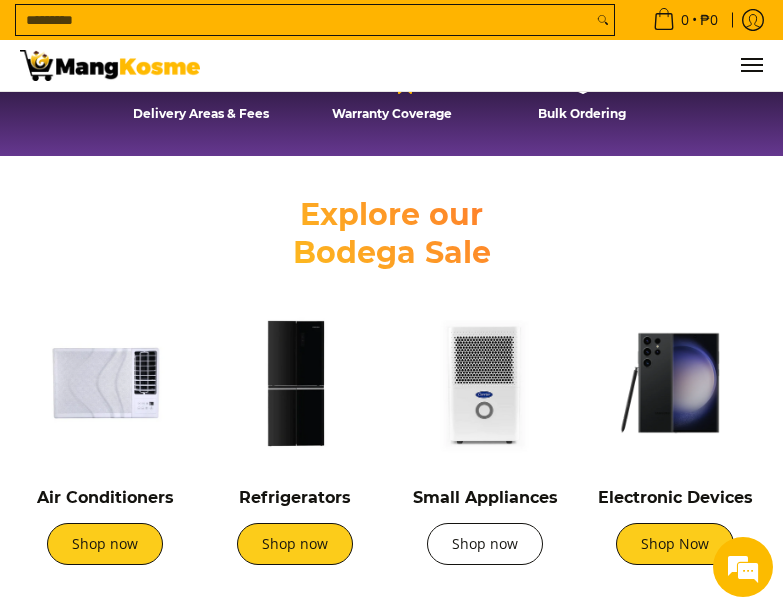 click on "Shop now" at bounding box center (485, 544) 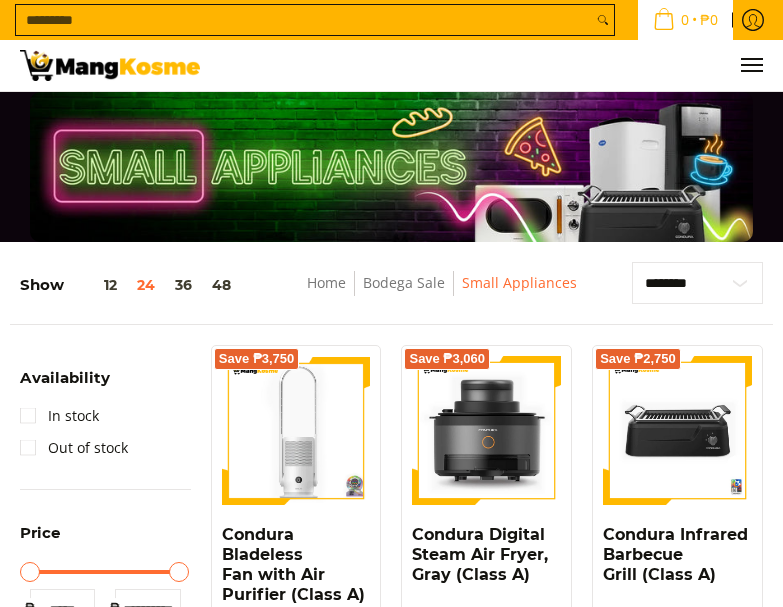 scroll, scrollTop: 0, scrollLeft: 0, axis: both 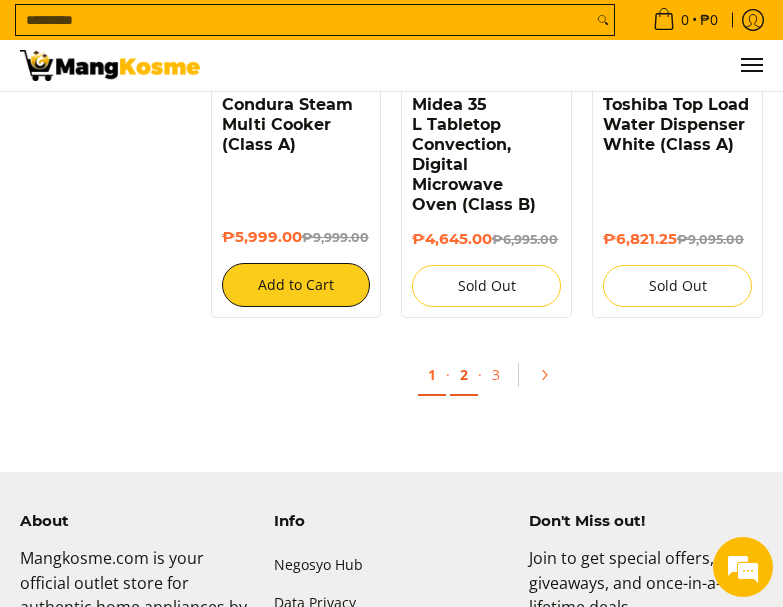 click on "2" at bounding box center (464, 375) 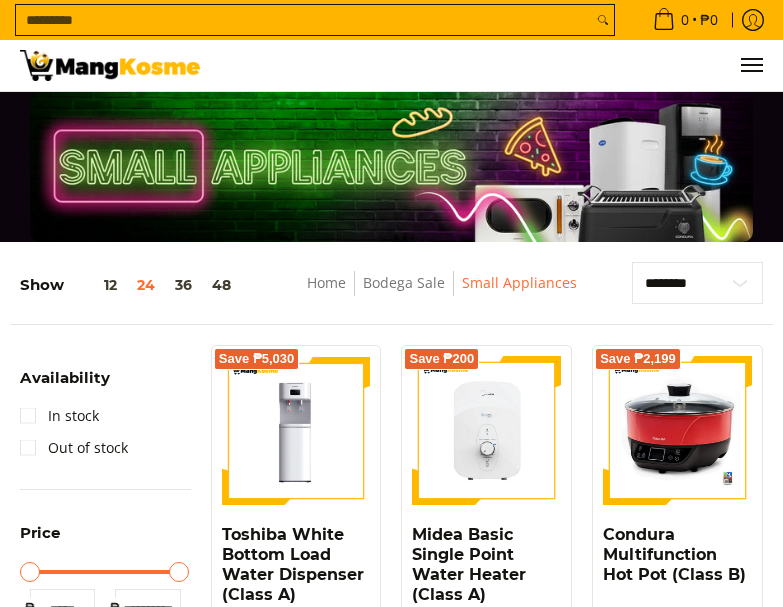 scroll, scrollTop: 80, scrollLeft: 0, axis: vertical 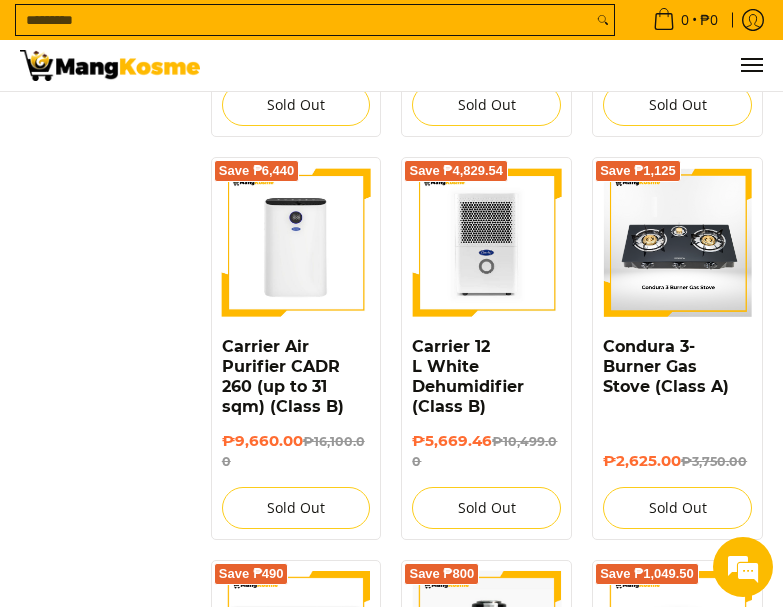 click on "Search..." at bounding box center (304, 20) 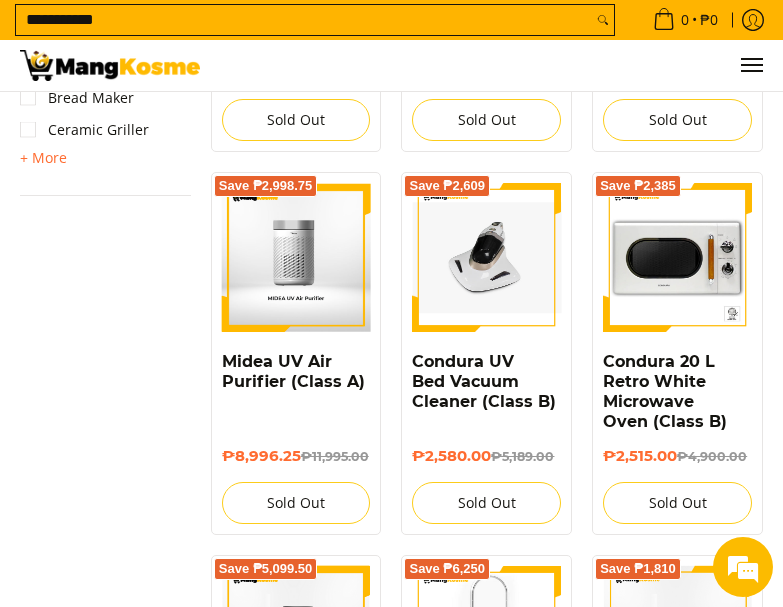 scroll, scrollTop: 1393, scrollLeft: 0, axis: vertical 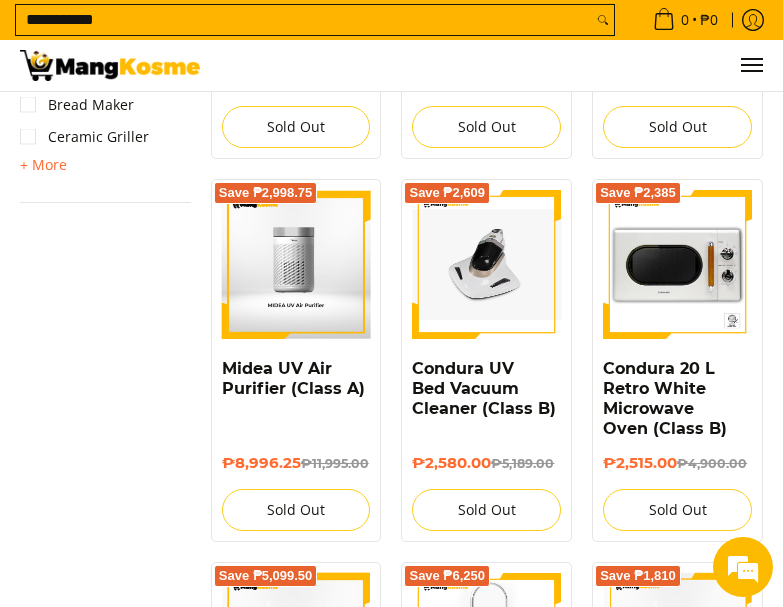 type on "**********" 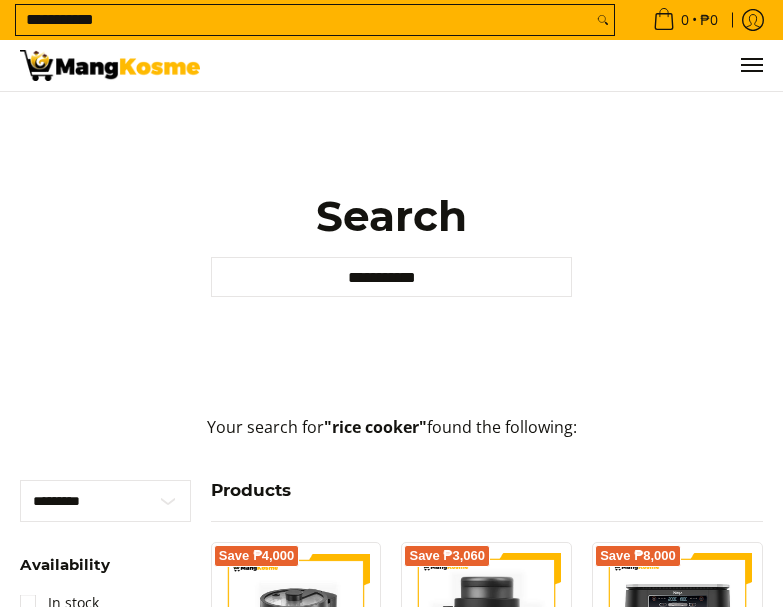 scroll, scrollTop: 0, scrollLeft: 0, axis: both 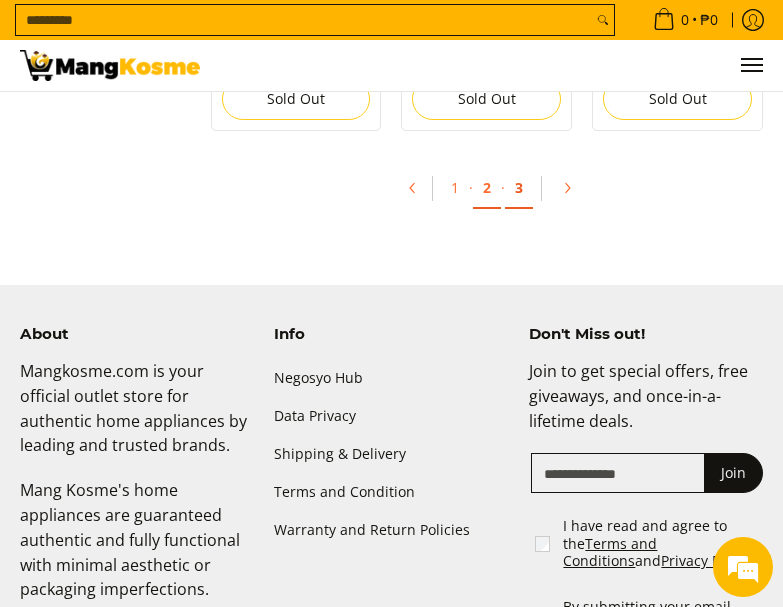 click on "3" at bounding box center (519, 188) 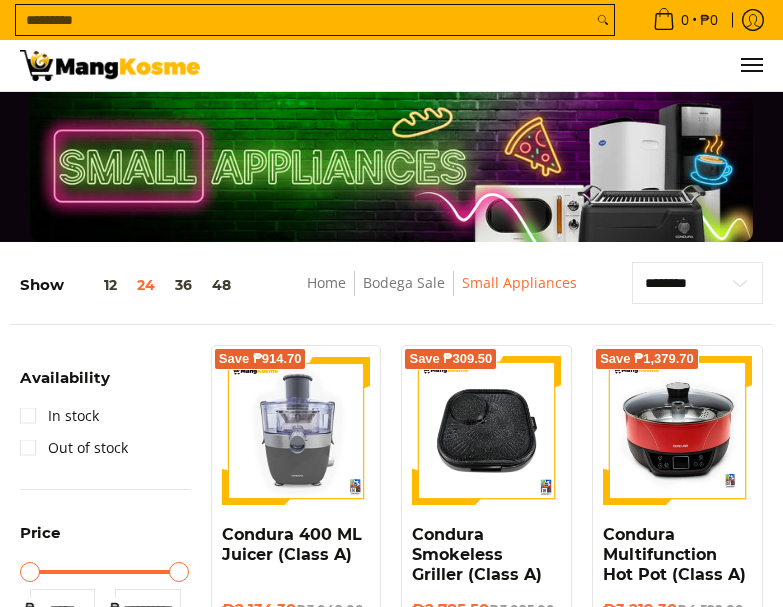 scroll, scrollTop: 0, scrollLeft: 0, axis: both 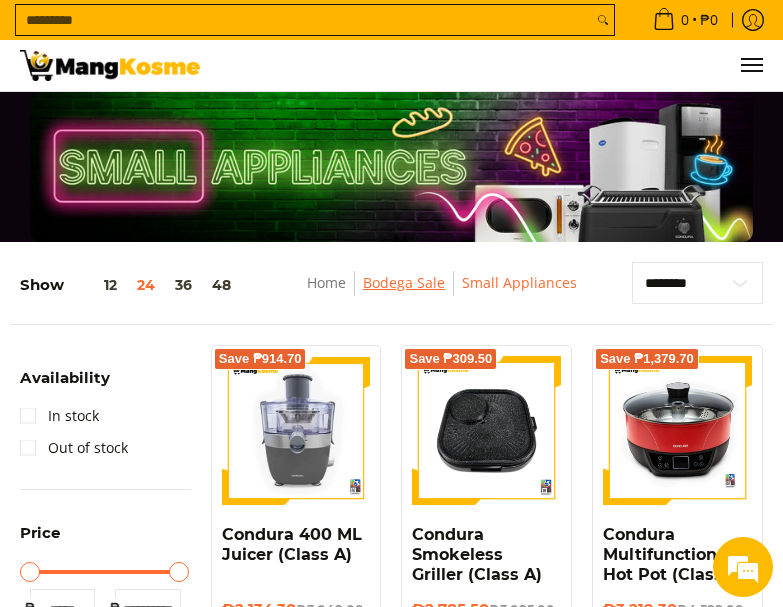 click on "Bodega Sale" at bounding box center (404, 282) 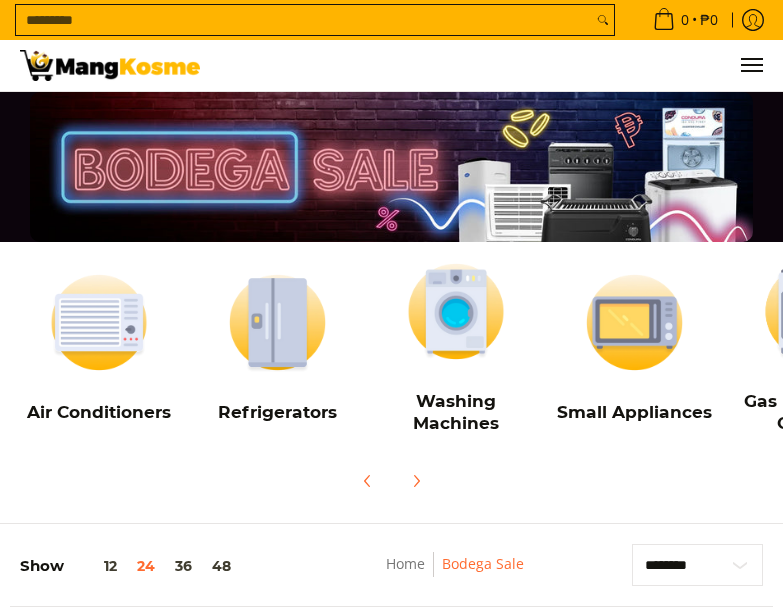 scroll, scrollTop: 0, scrollLeft: 0, axis: both 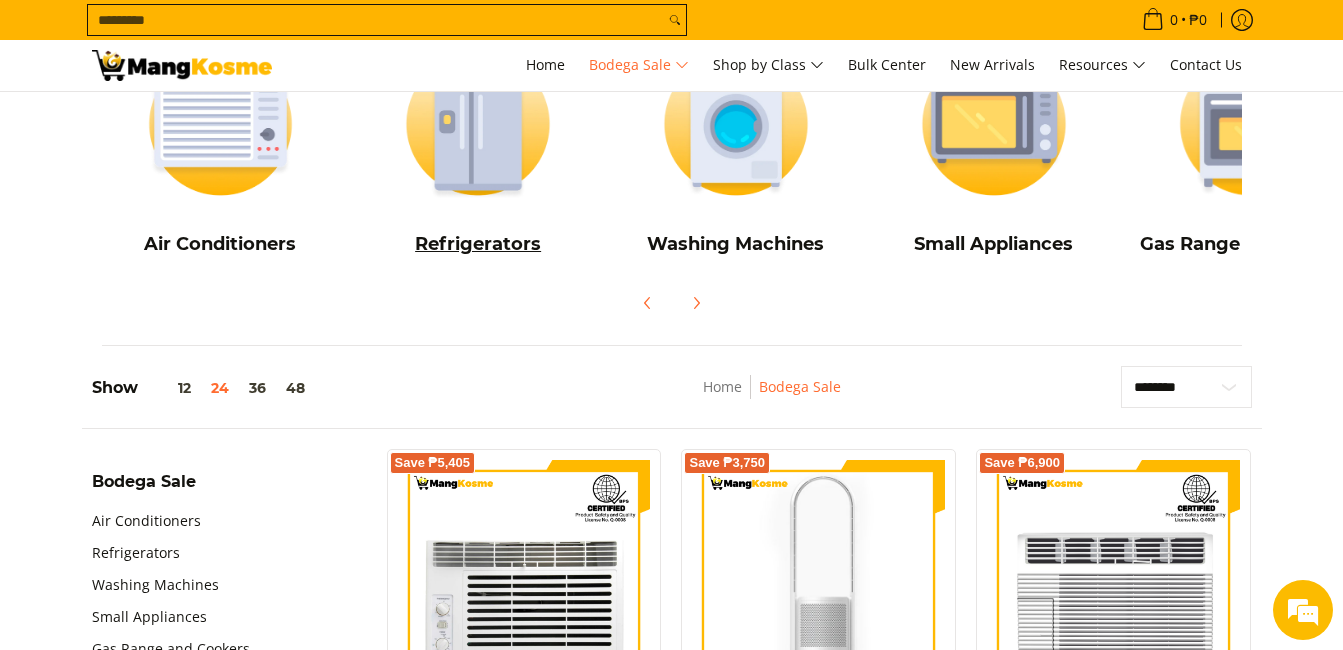 click at bounding box center [478, 124] 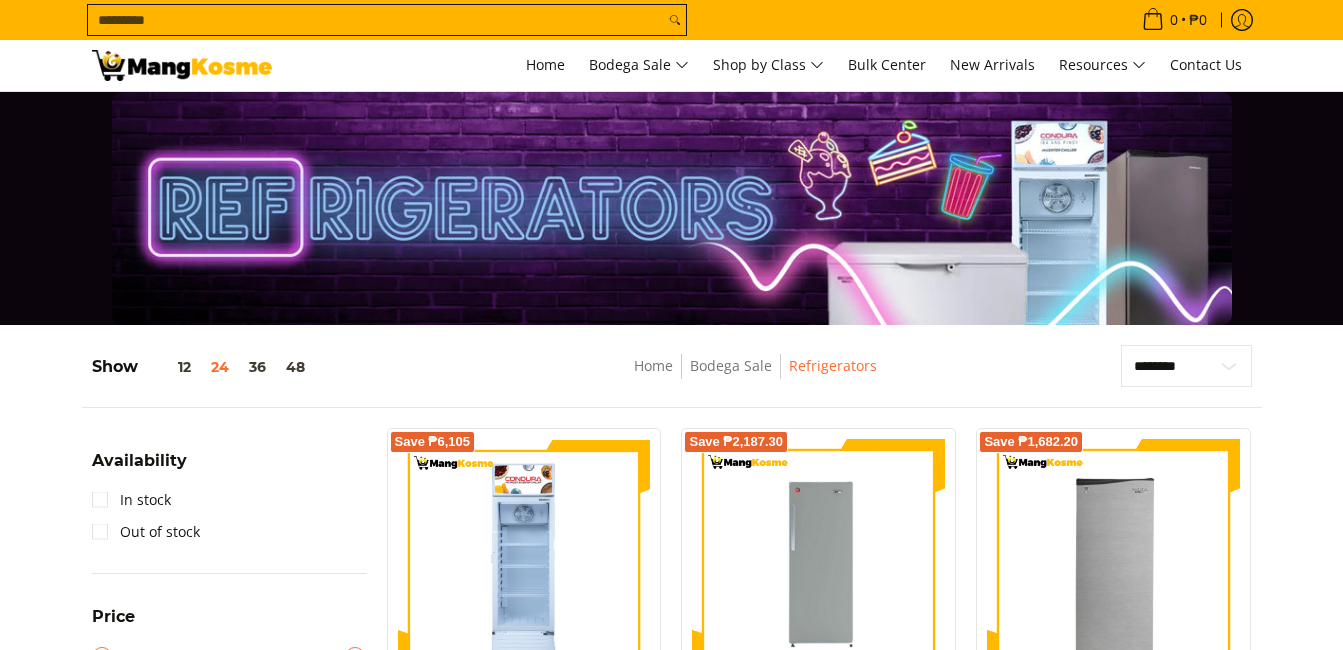 scroll, scrollTop: 0, scrollLeft: 0, axis: both 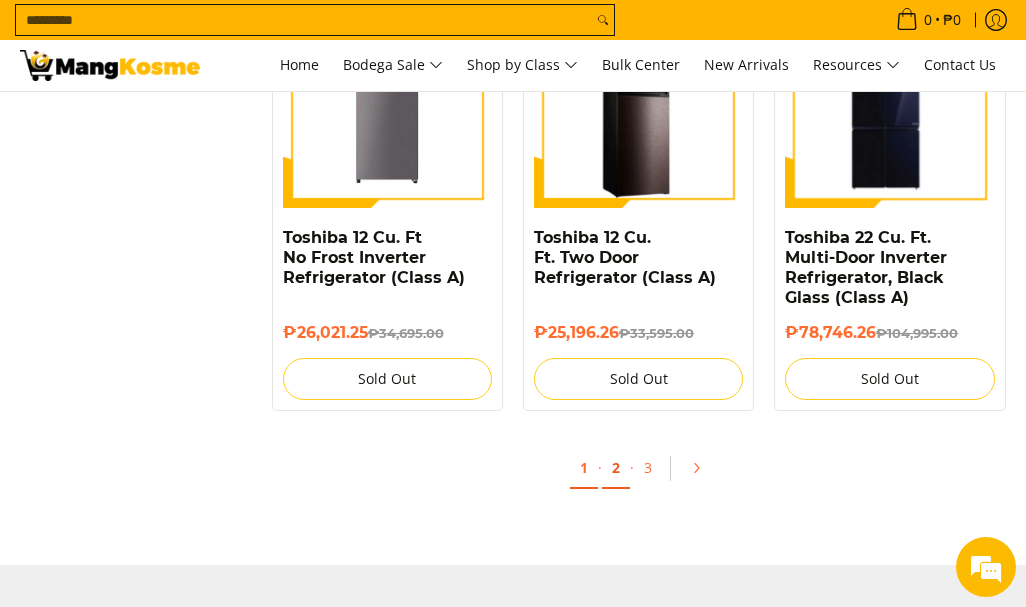 click on "2" at bounding box center (616, 468) 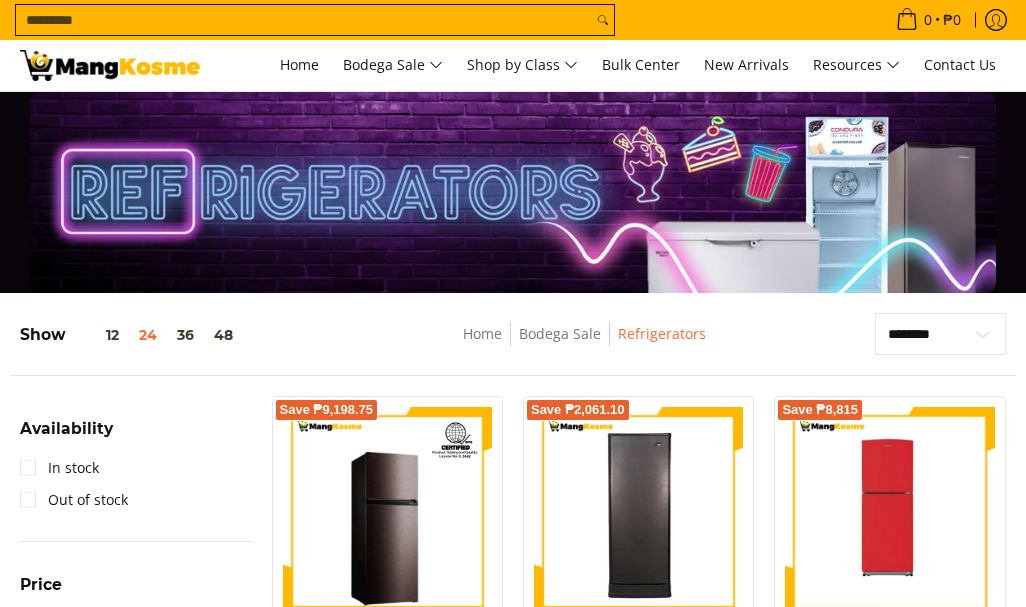 scroll, scrollTop: 0, scrollLeft: 0, axis: both 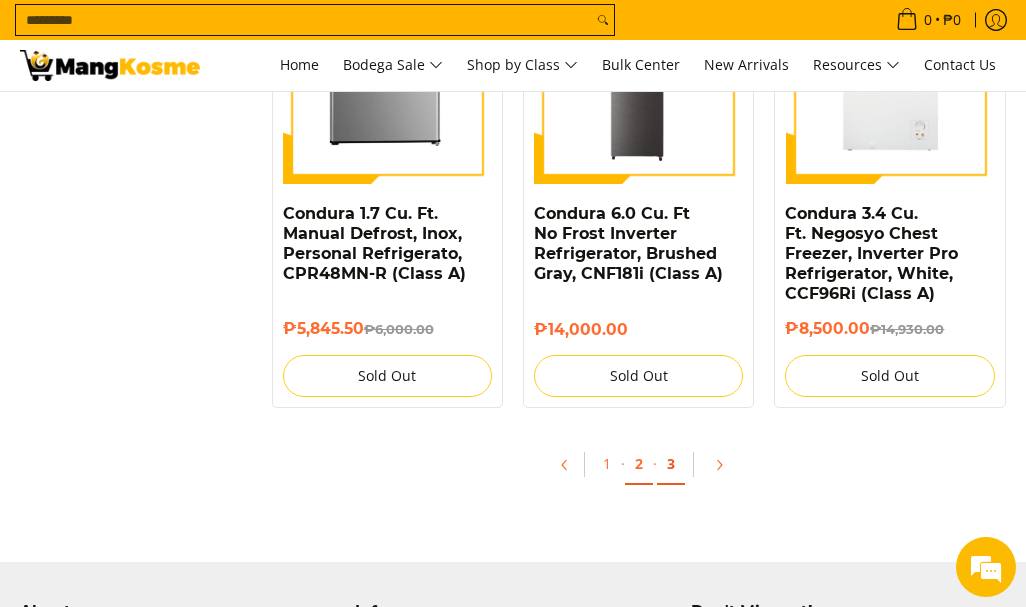 click on "3" at bounding box center (671, 464) 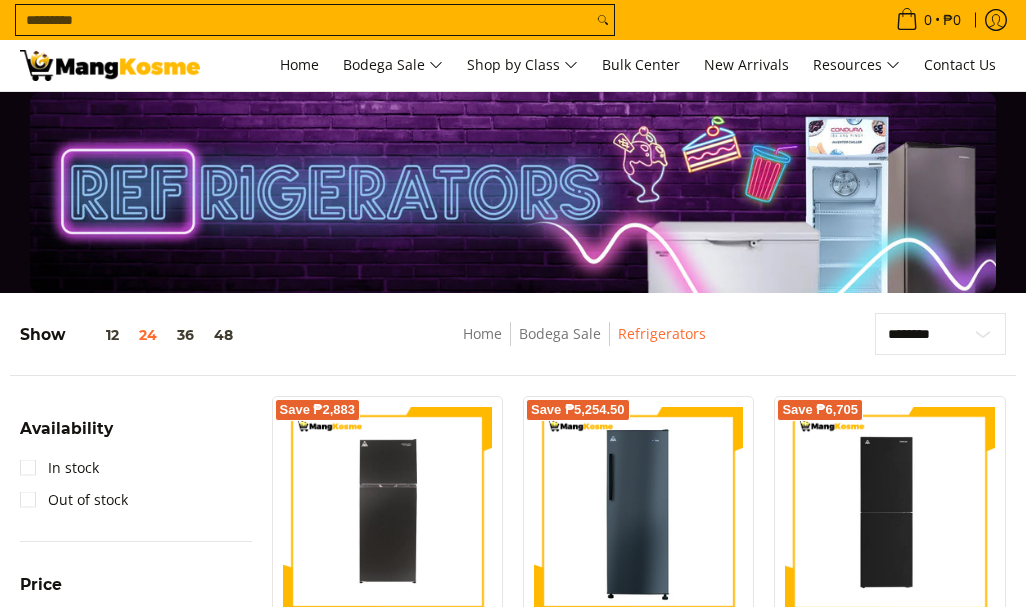 scroll, scrollTop: 0, scrollLeft: 0, axis: both 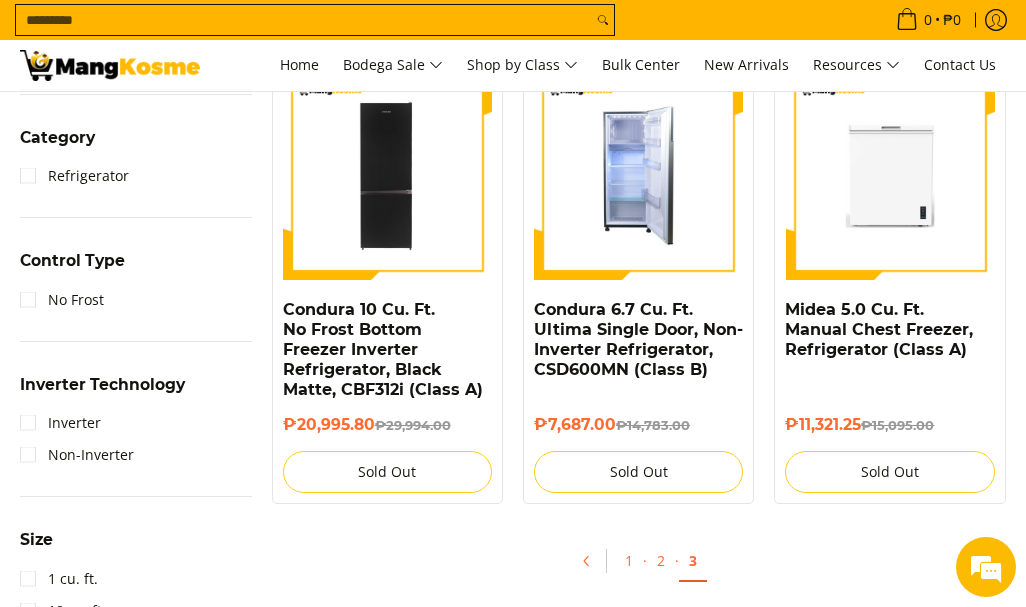 click at bounding box center (638, 175) 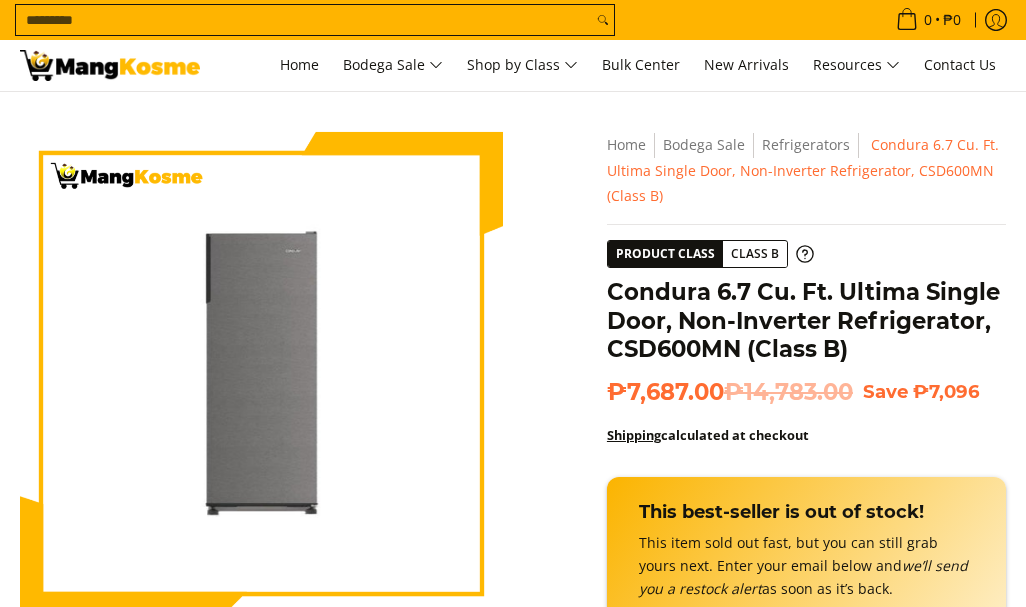 scroll, scrollTop: 0, scrollLeft: 0, axis: both 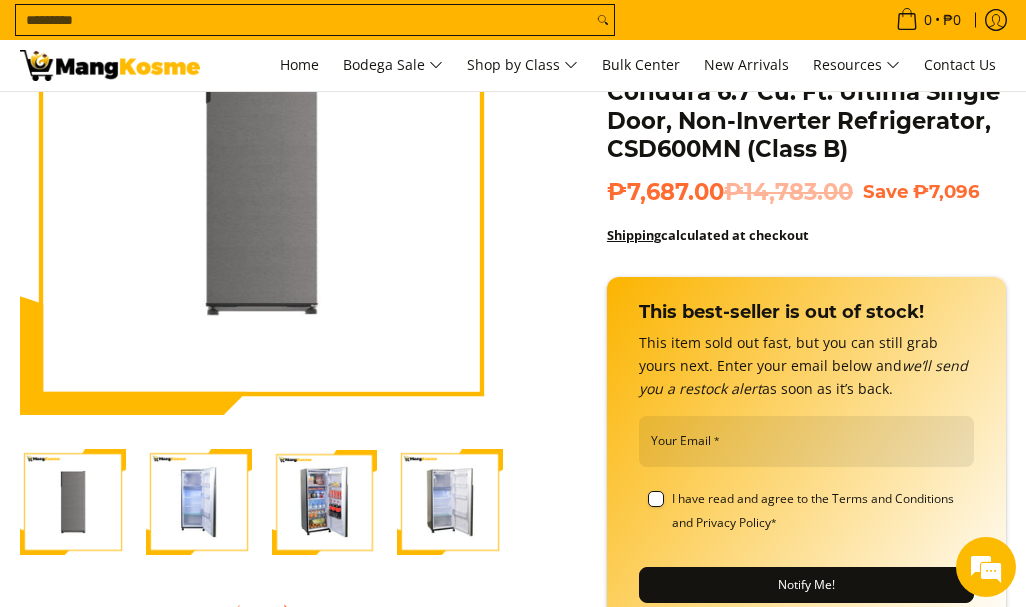 click at bounding box center [325, 502] 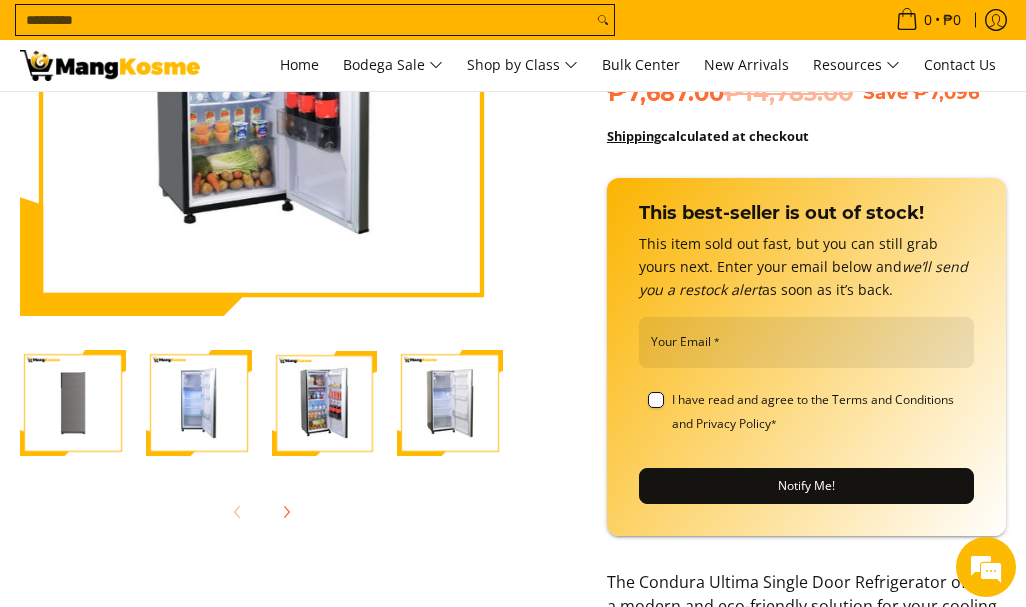 scroll, scrollTop: 300, scrollLeft: 0, axis: vertical 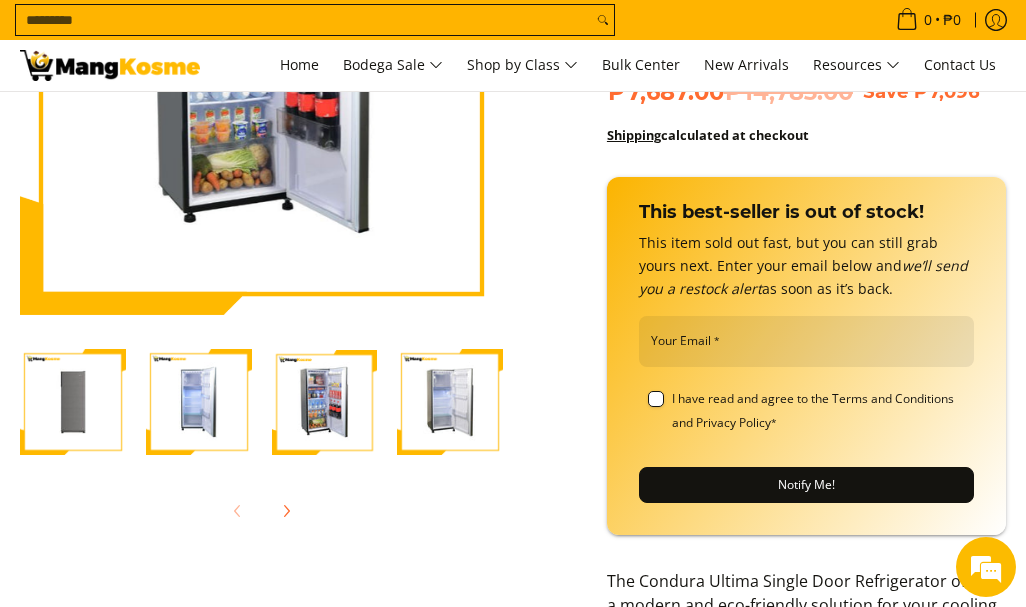 click at bounding box center (450, 402) 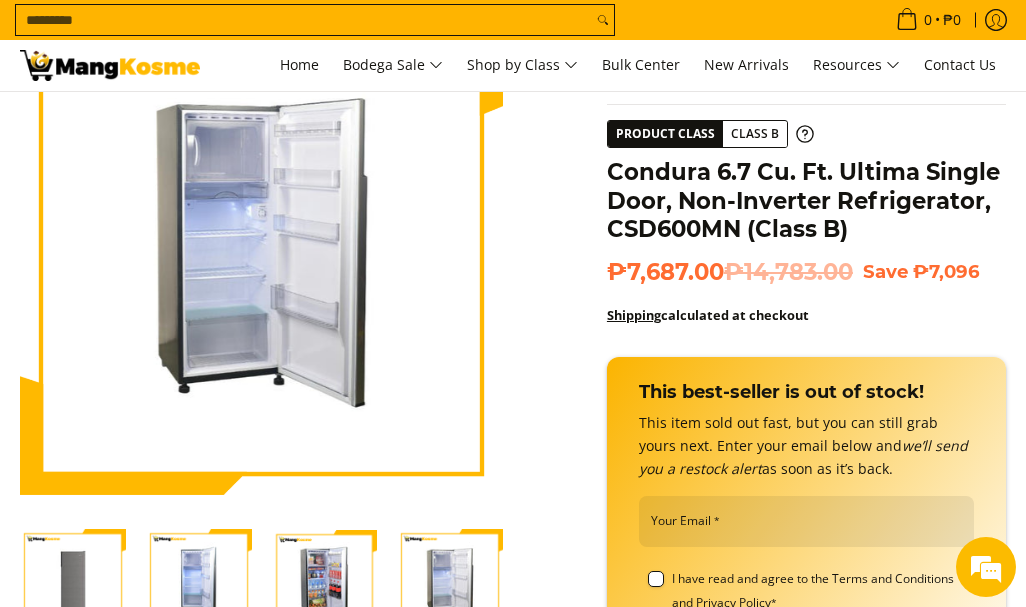 scroll, scrollTop: 0, scrollLeft: 0, axis: both 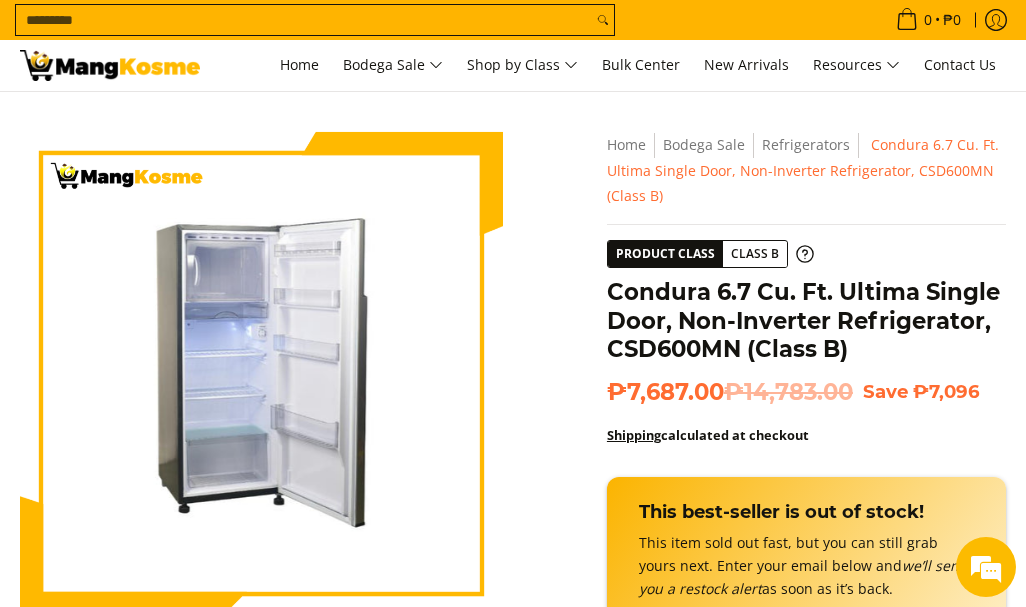 click at bounding box center [261, 373] 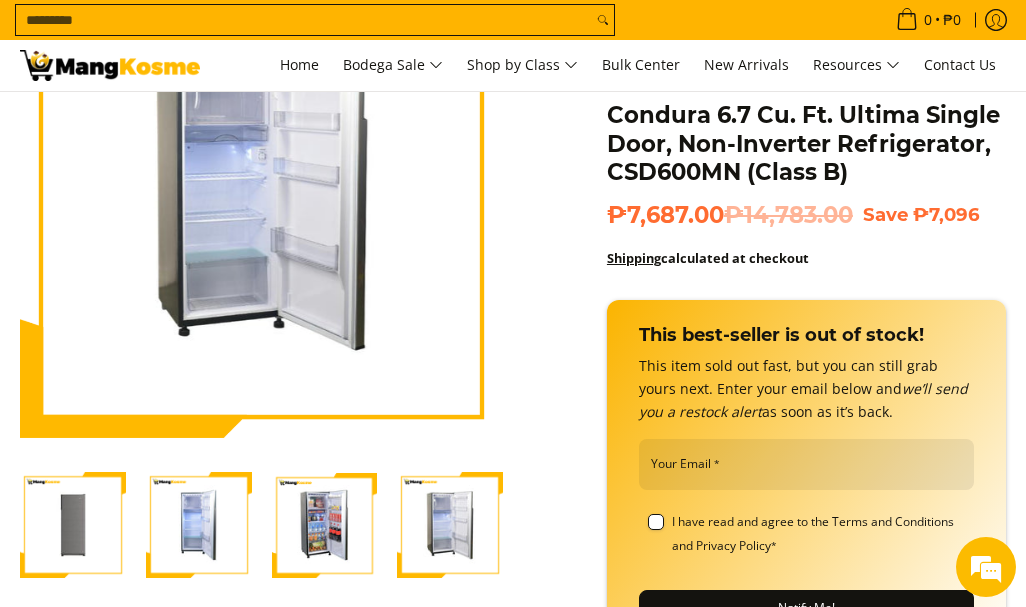 scroll, scrollTop: 200, scrollLeft: 0, axis: vertical 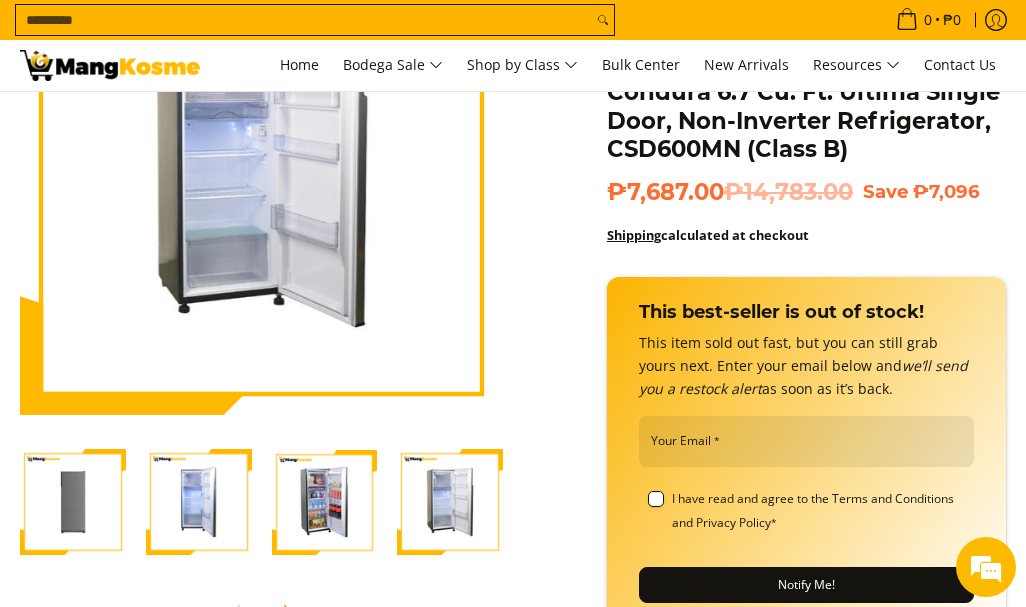 click at bounding box center [199, 502] 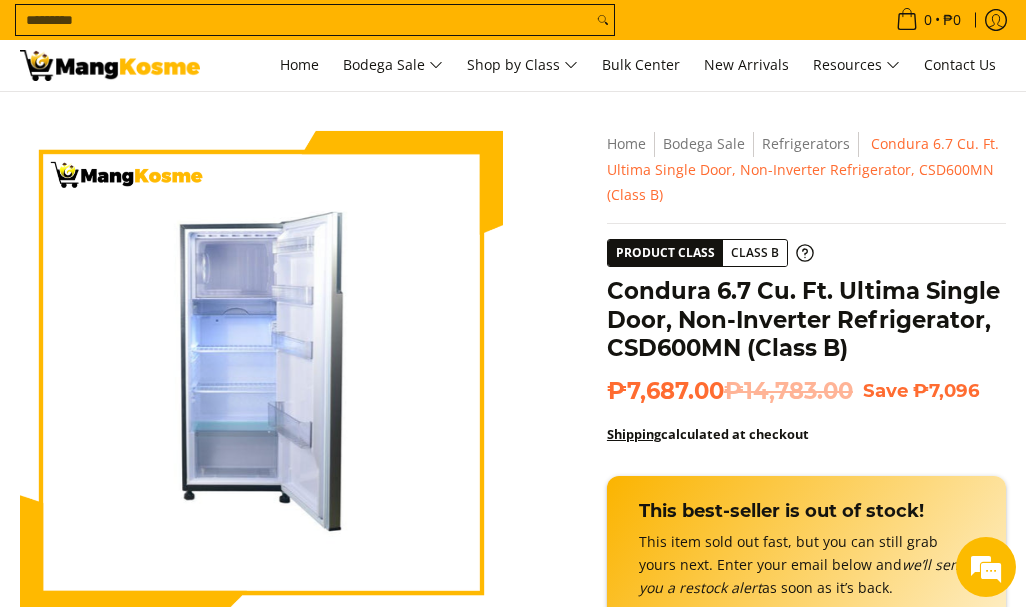 scroll, scrollTop: 0, scrollLeft: 0, axis: both 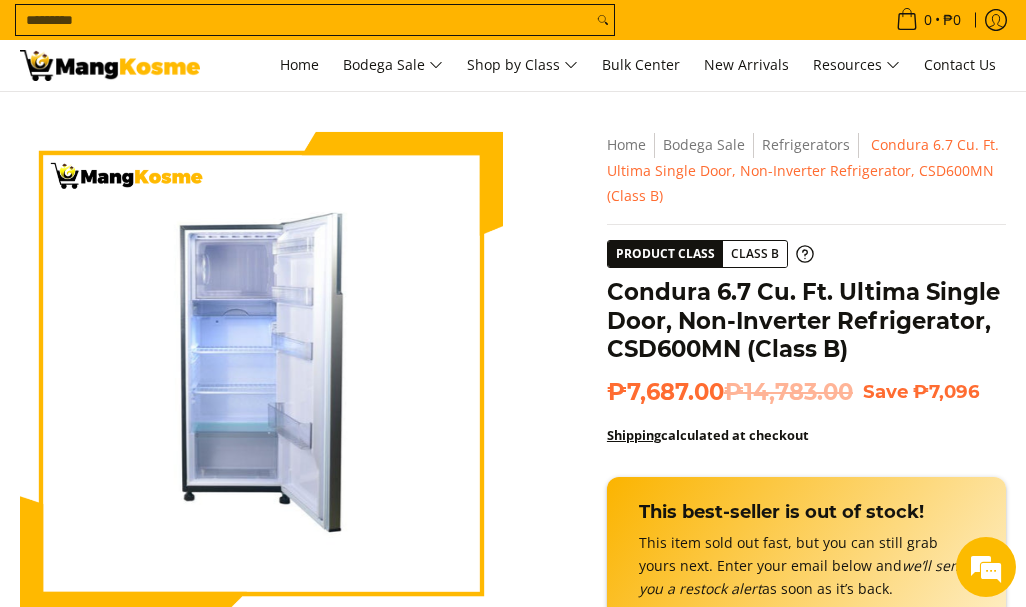 click at bounding box center [261, 373] 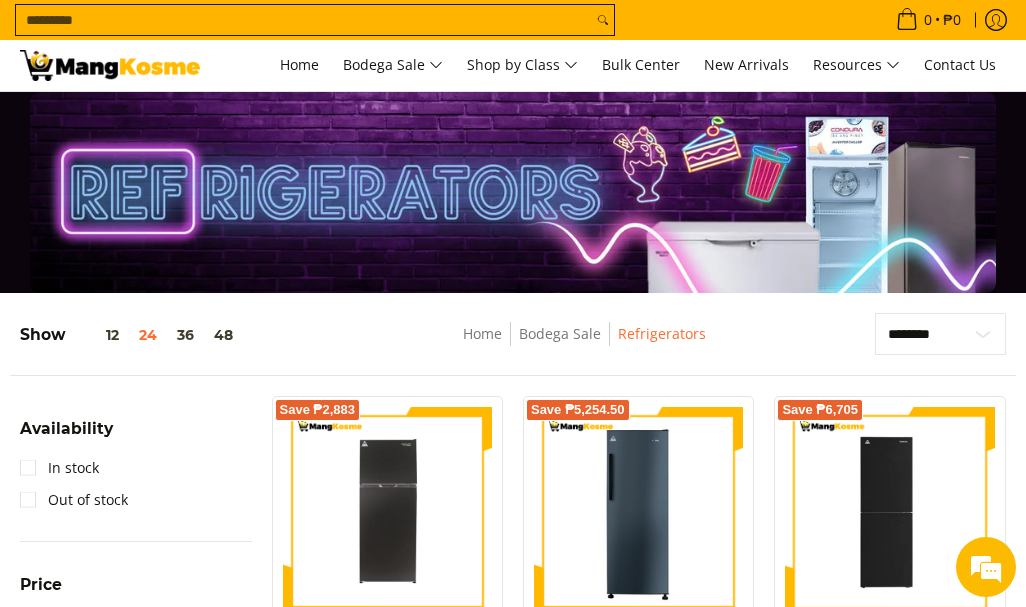 scroll, scrollTop: 800, scrollLeft: 0, axis: vertical 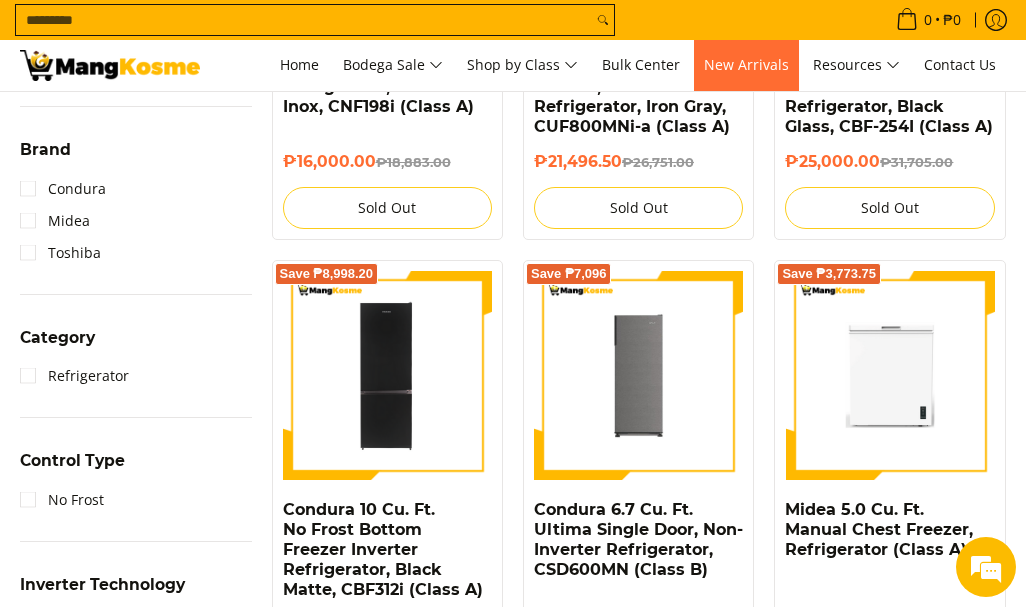 click on "New Arrivals" at bounding box center [746, 64] 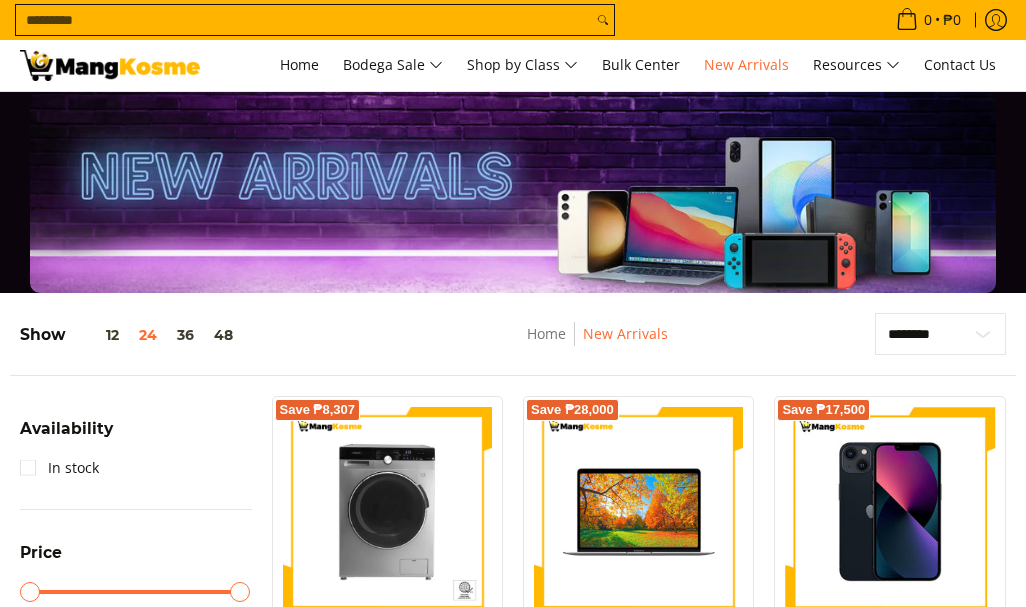 scroll, scrollTop: 0, scrollLeft: 0, axis: both 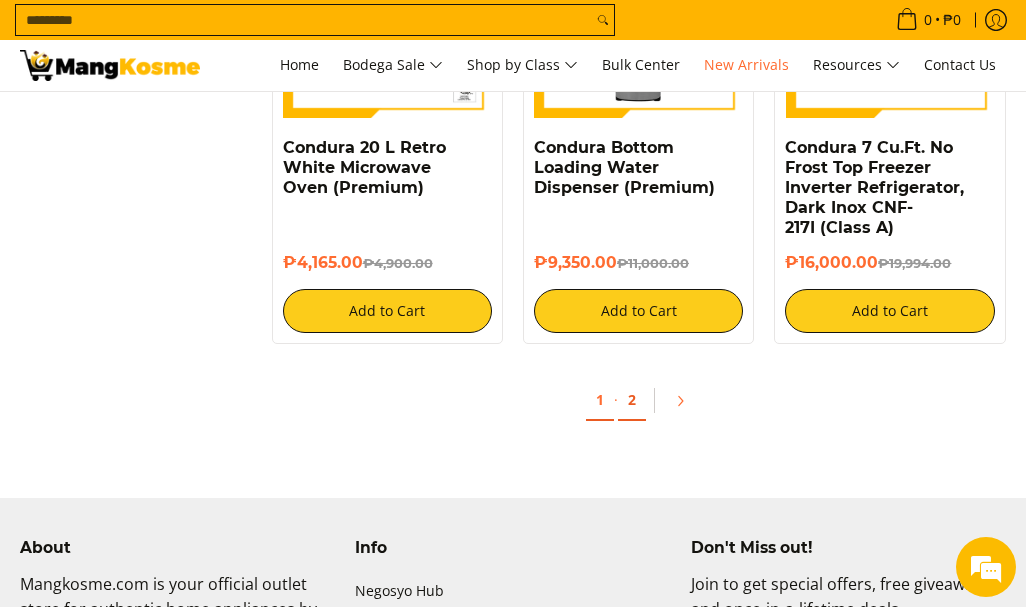 click on "2" at bounding box center [632, 400] 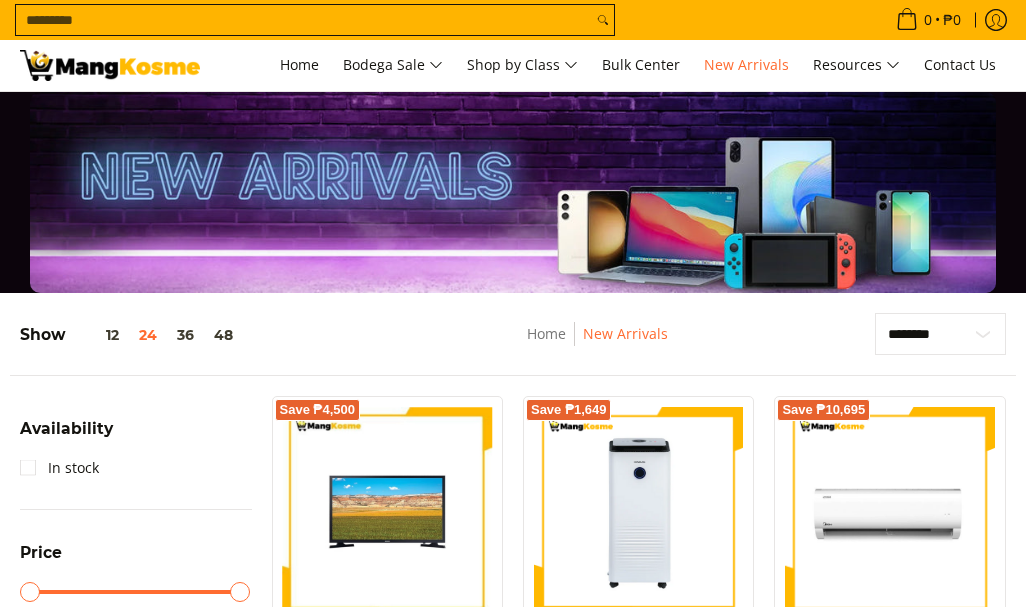scroll, scrollTop: 199, scrollLeft: 0, axis: vertical 